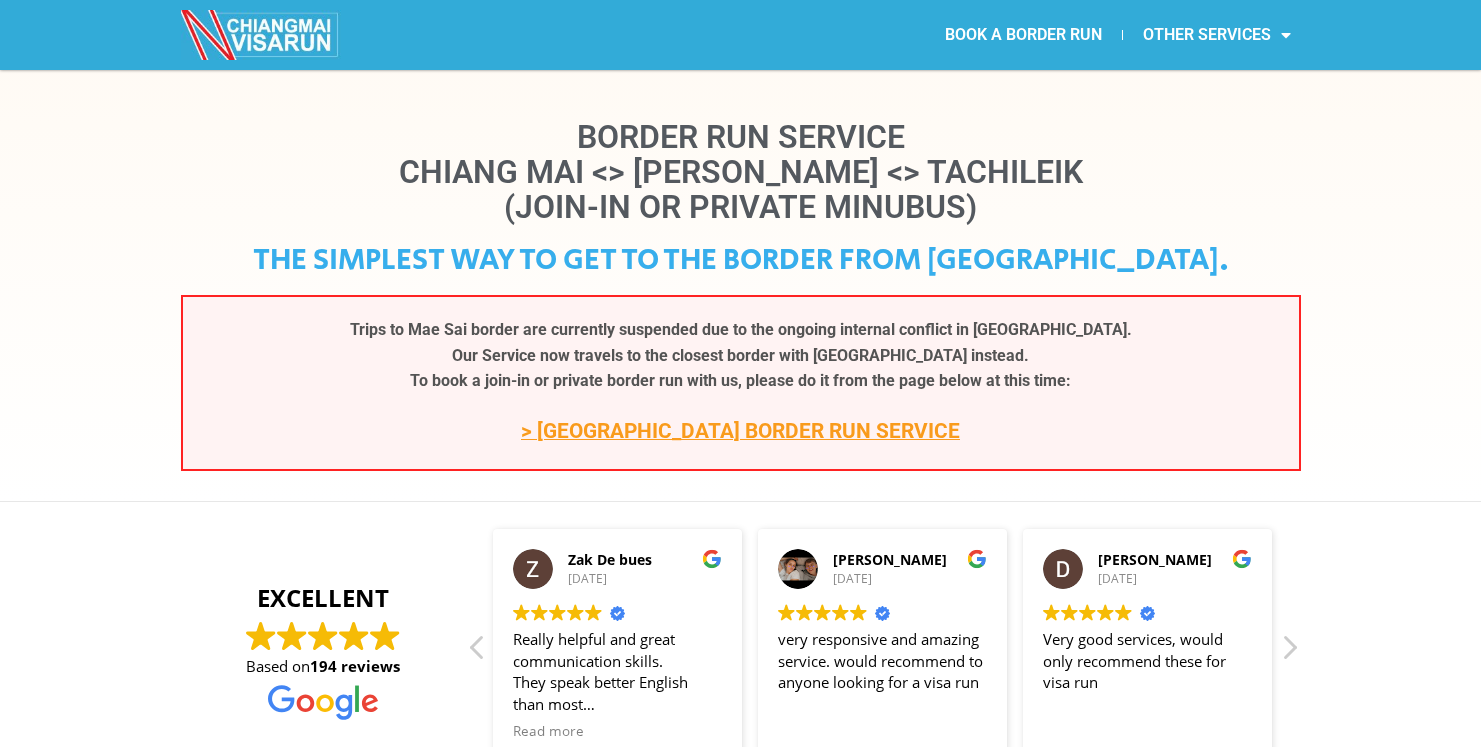 scroll, scrollTop: 0, scrollLeft: 0, axis: both 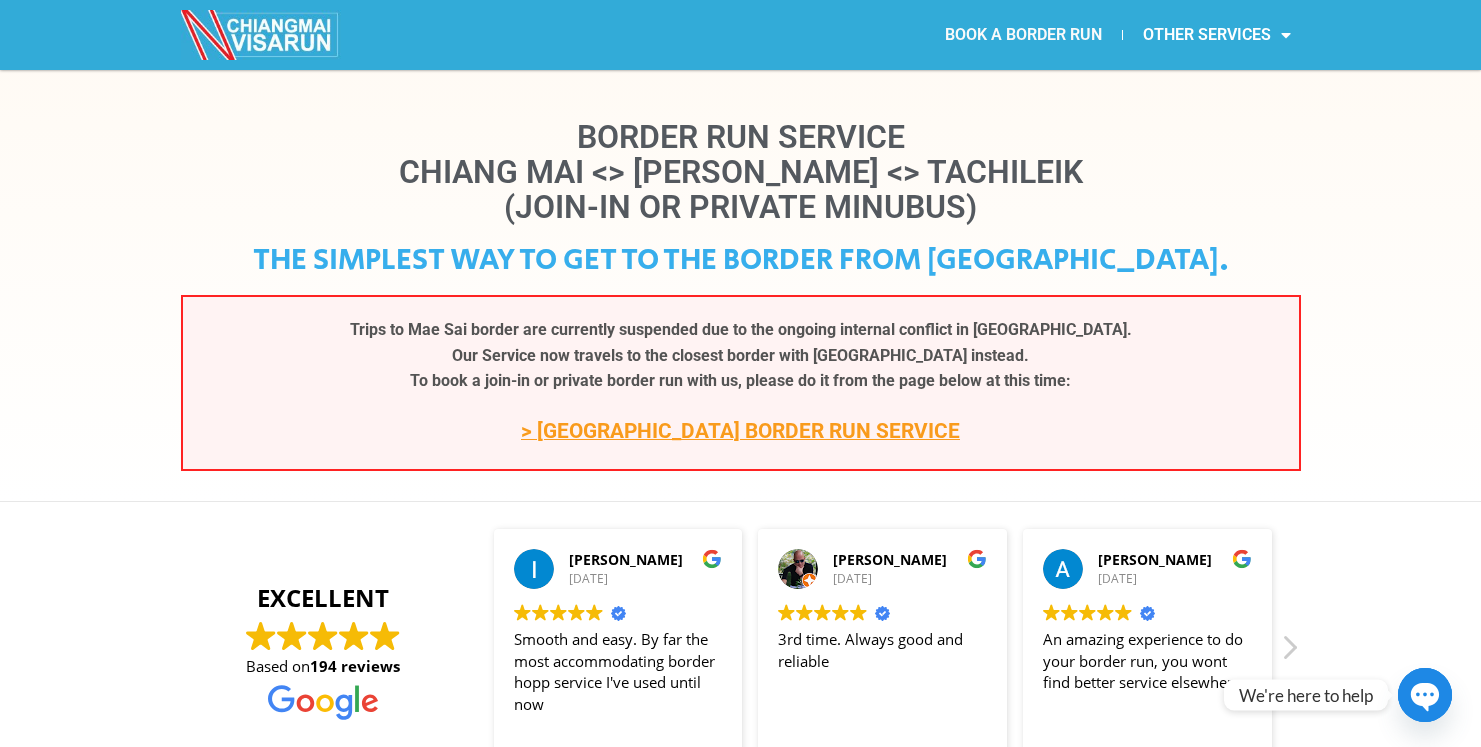 click on "BOOK A BORDER RUN" 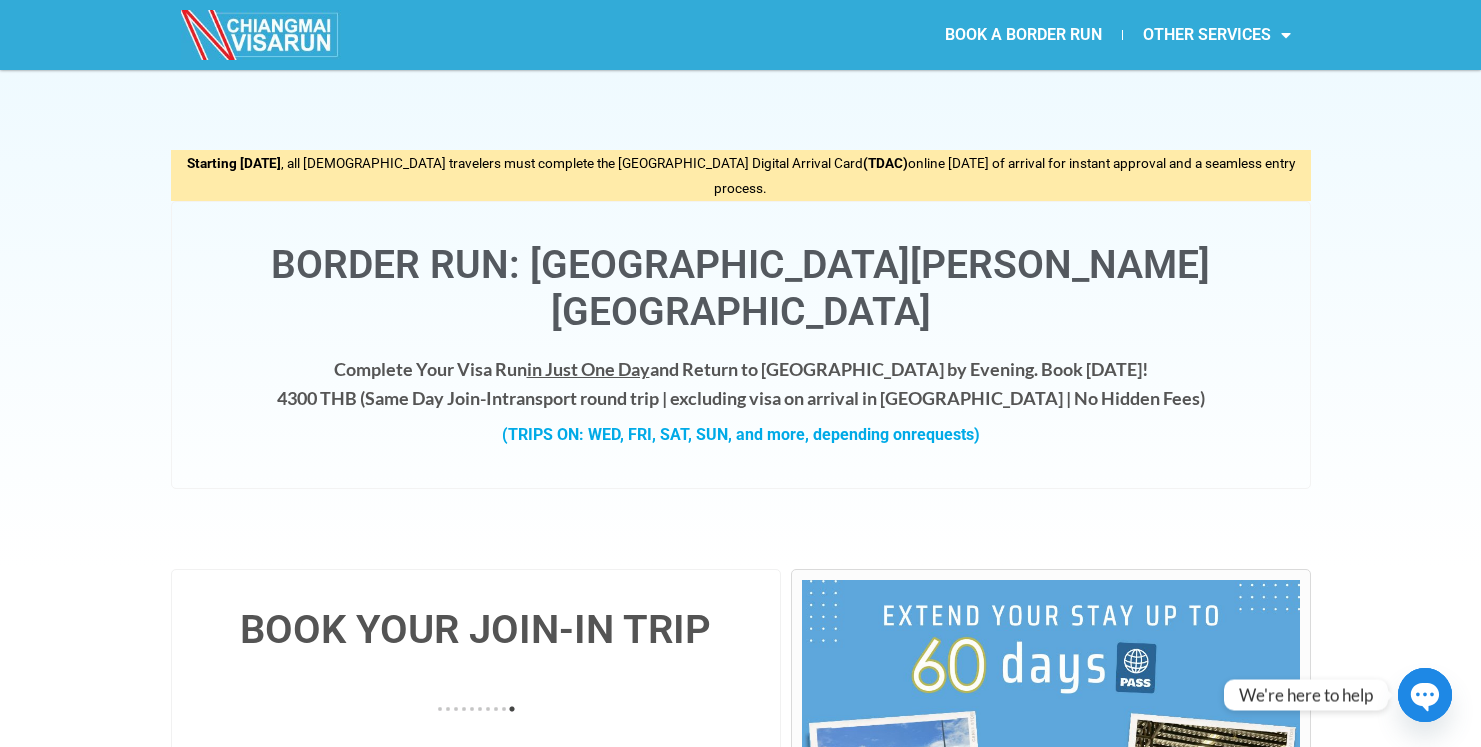 scroll, scrollTop: 0, scrollLeft: 0, axis: both 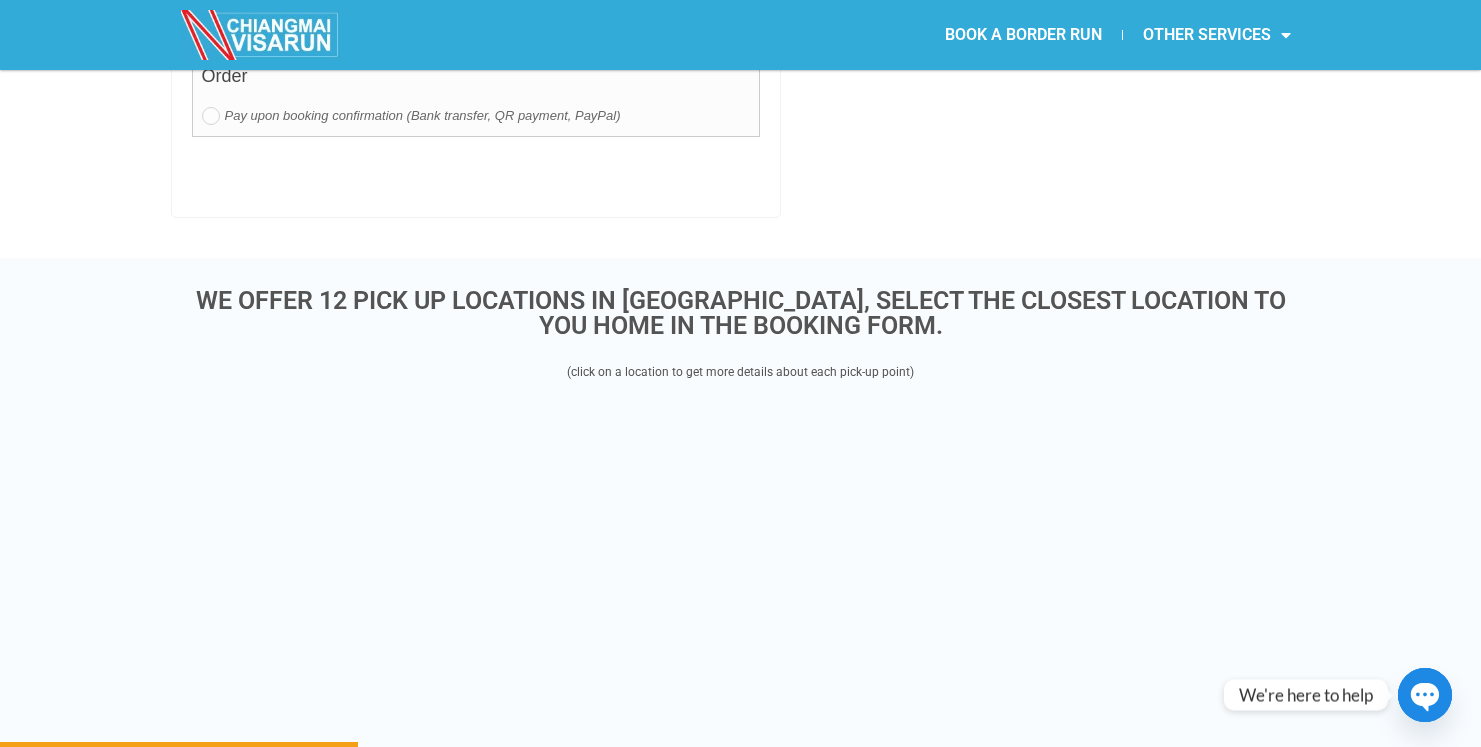 click on "WE OFFER 12 PICK UP LOCATIONS IN CHIANG MAI, SELECT THE CLOSEST LOCATION TO YOU HOME IN THE BOOKING FORM. (click on a location to get more details about each pick-up point)" at bounding box center (740, 604) 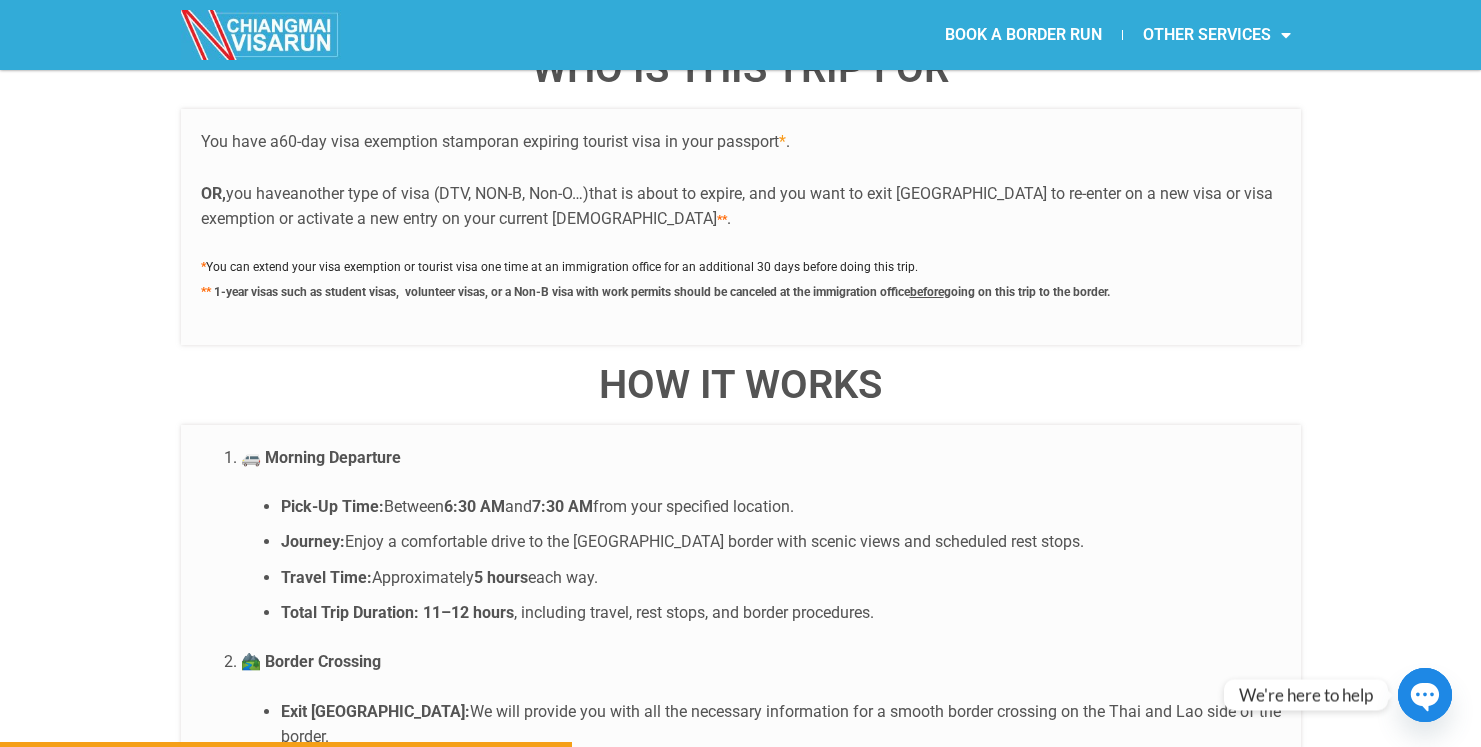 scroll, scrollTop: 4021, scrollLeft: 0, axis: vertical 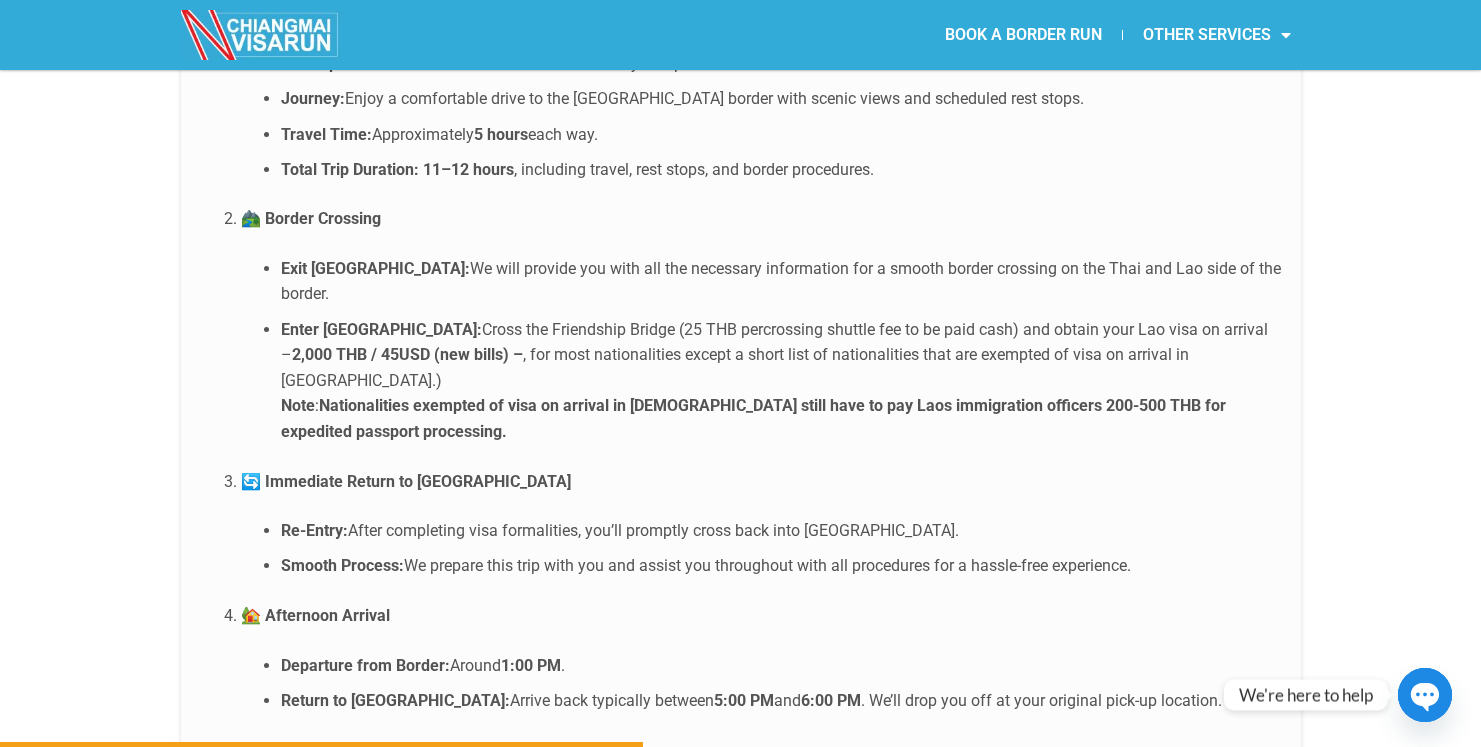 click on "Departure from Border:  Around  1:00 PM ." at bounding box center [781, 666] 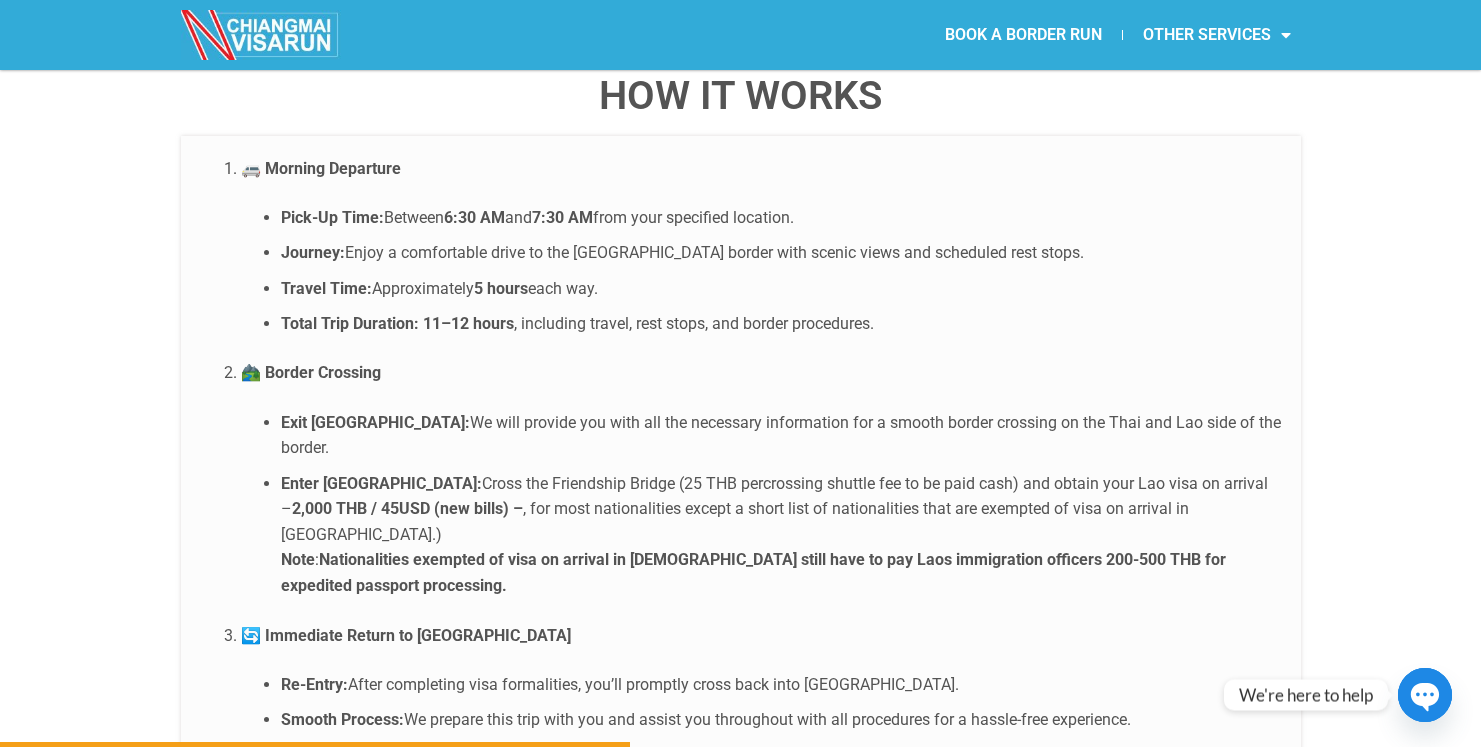 scroll, scrollTop: 3771, scrollLeft: 0, axis: vertical 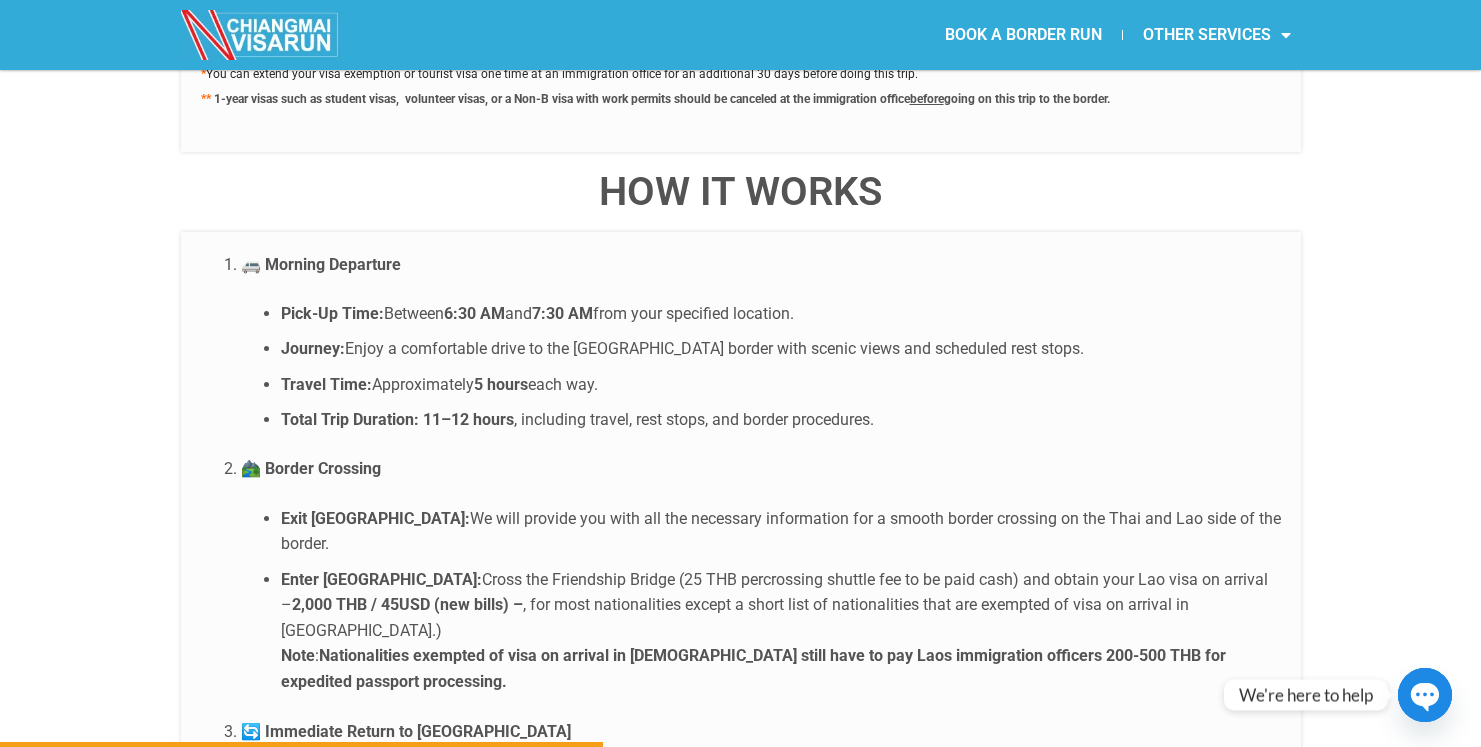 click on "6:30 AM" at bounding box center (474, 313) 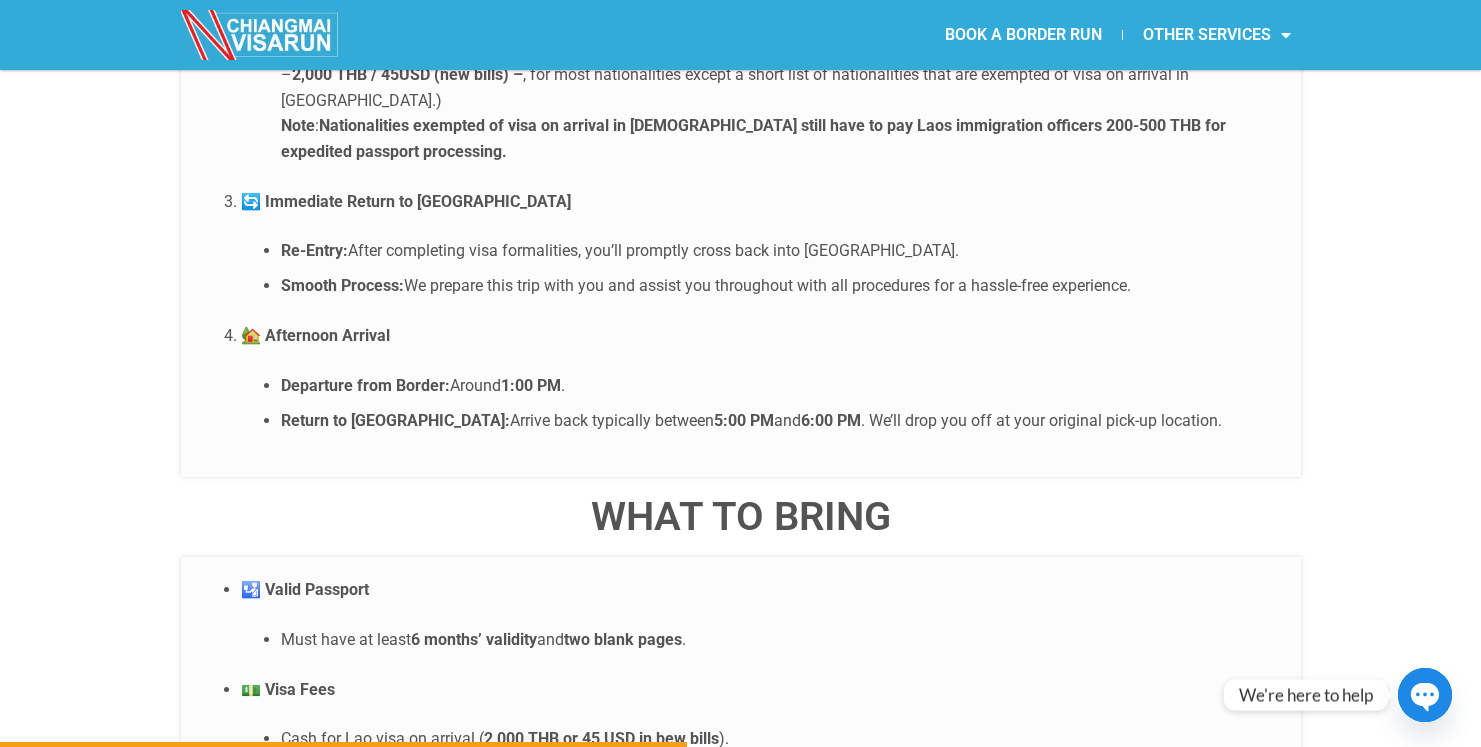 scroll, scrollTop: 4402, scrollLeft: 0, axis: vertical 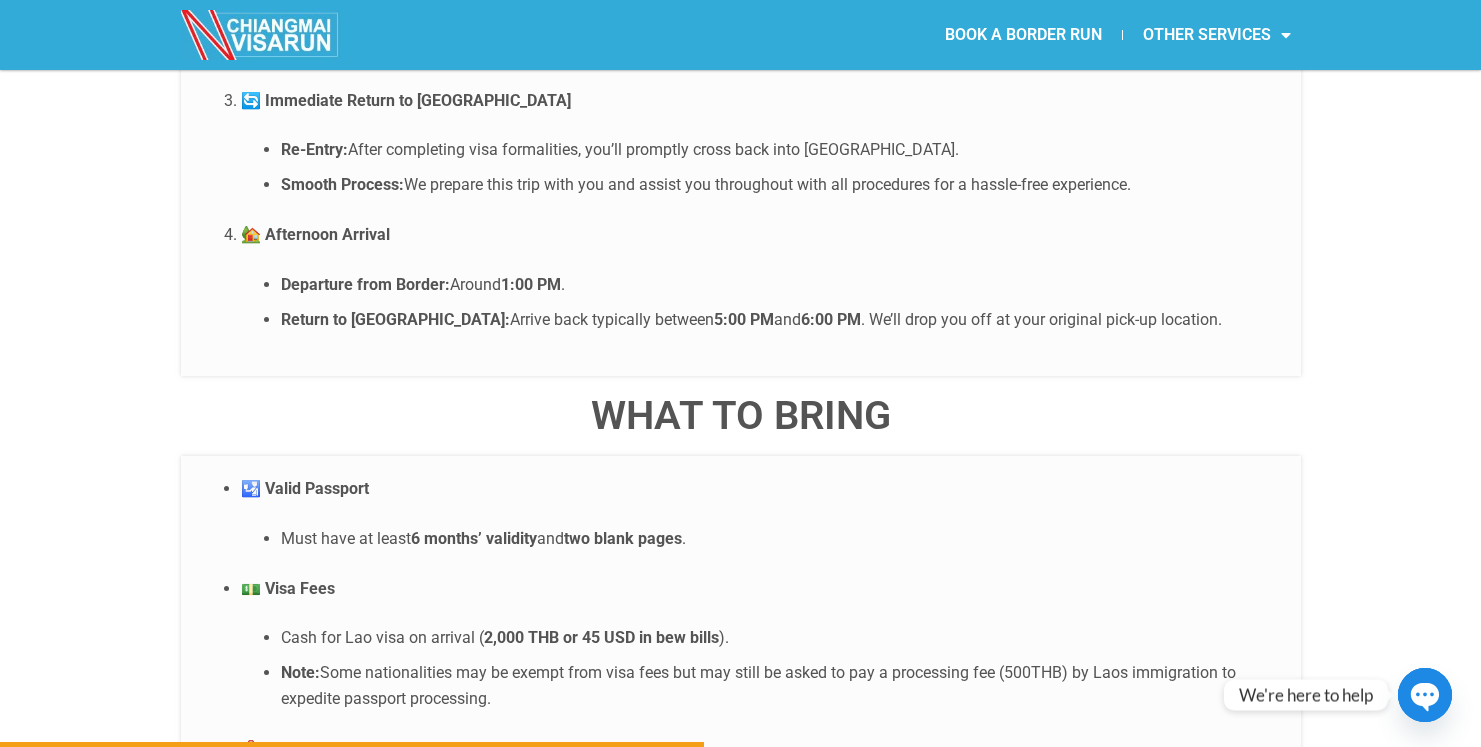 click on "Note:  Some nationalities may be exempt from visa fees but may still be asked to pay a processing fee (500THB) by Laos immigration to expedite passport processing." at bounding box center [781, 685] 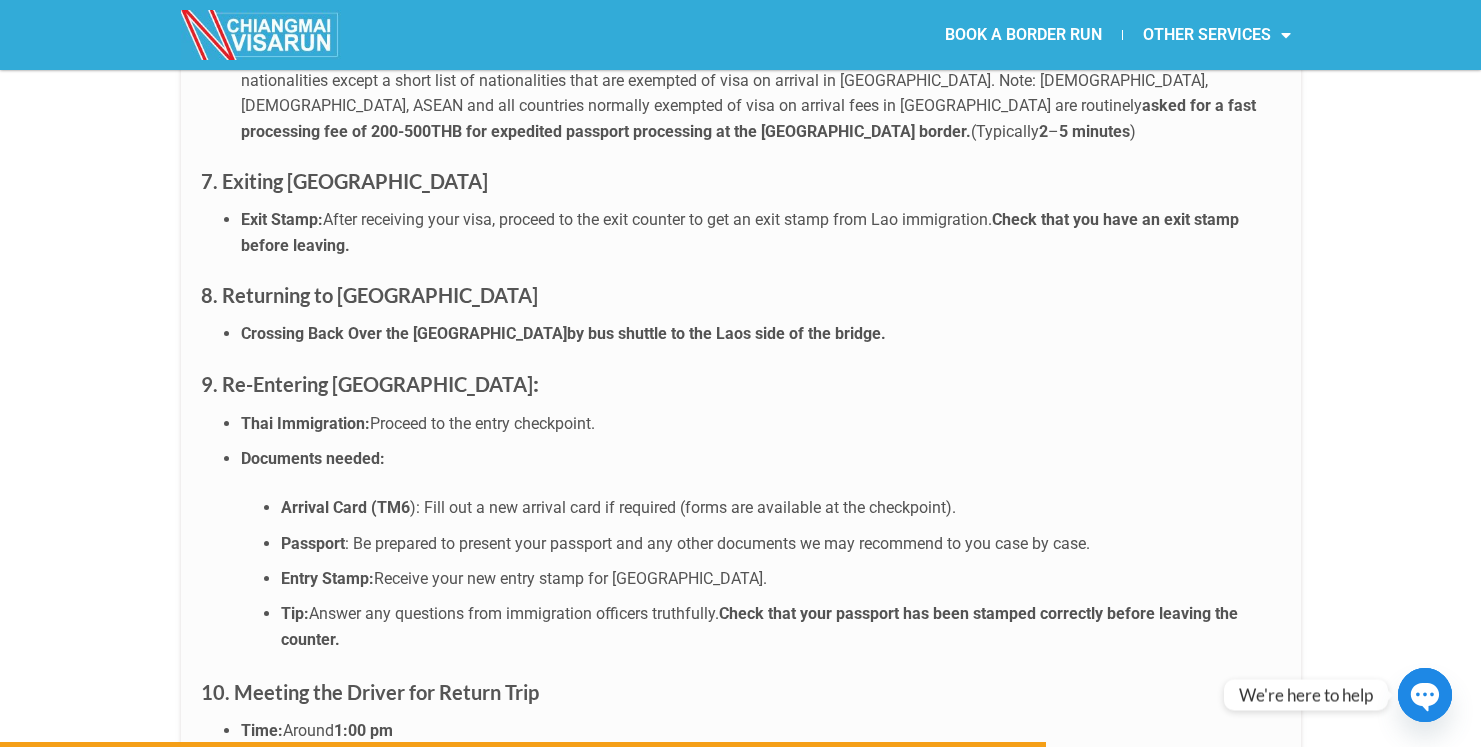 scroll, scrollTop: 6819, scrollLeft: 0, axis: vertical 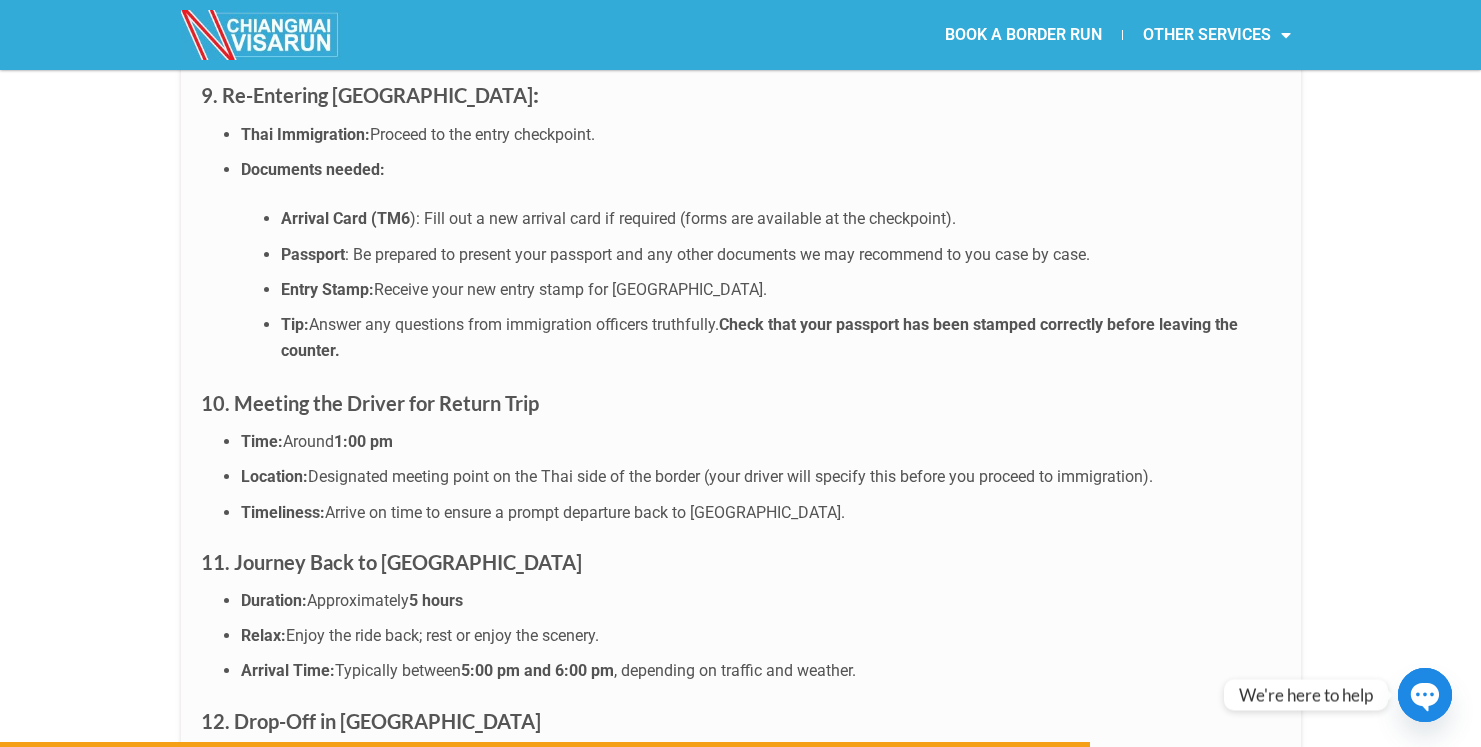 click on "10. Meeting the Driver for Return Trip" at bounding box center (741, 403) 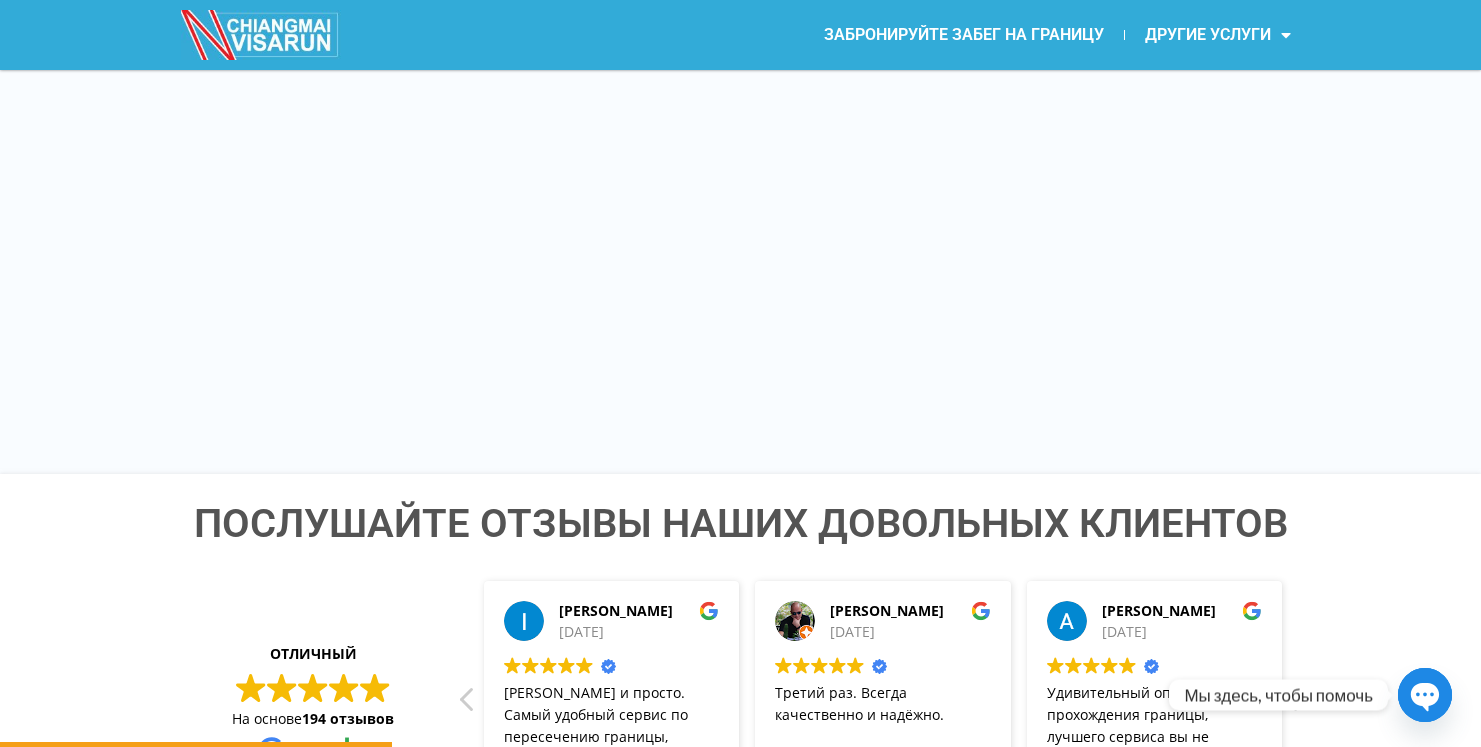 scroll, scrollTop: 2568, scrollLeft: 0, axis: vertical 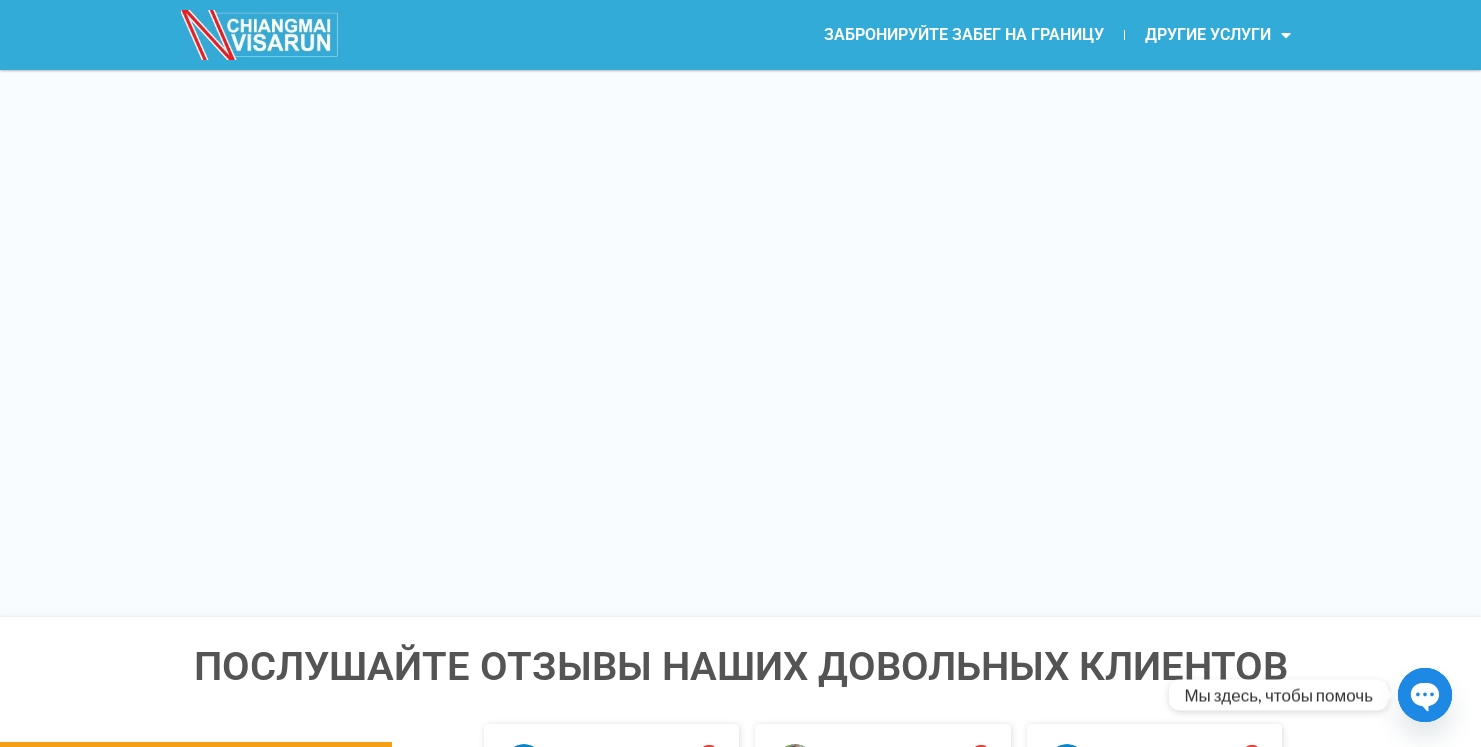 drag, startPoint x: 609, startPoint y: 645, endPoint x: 640, endPoint y: 644, distance: 31.016125 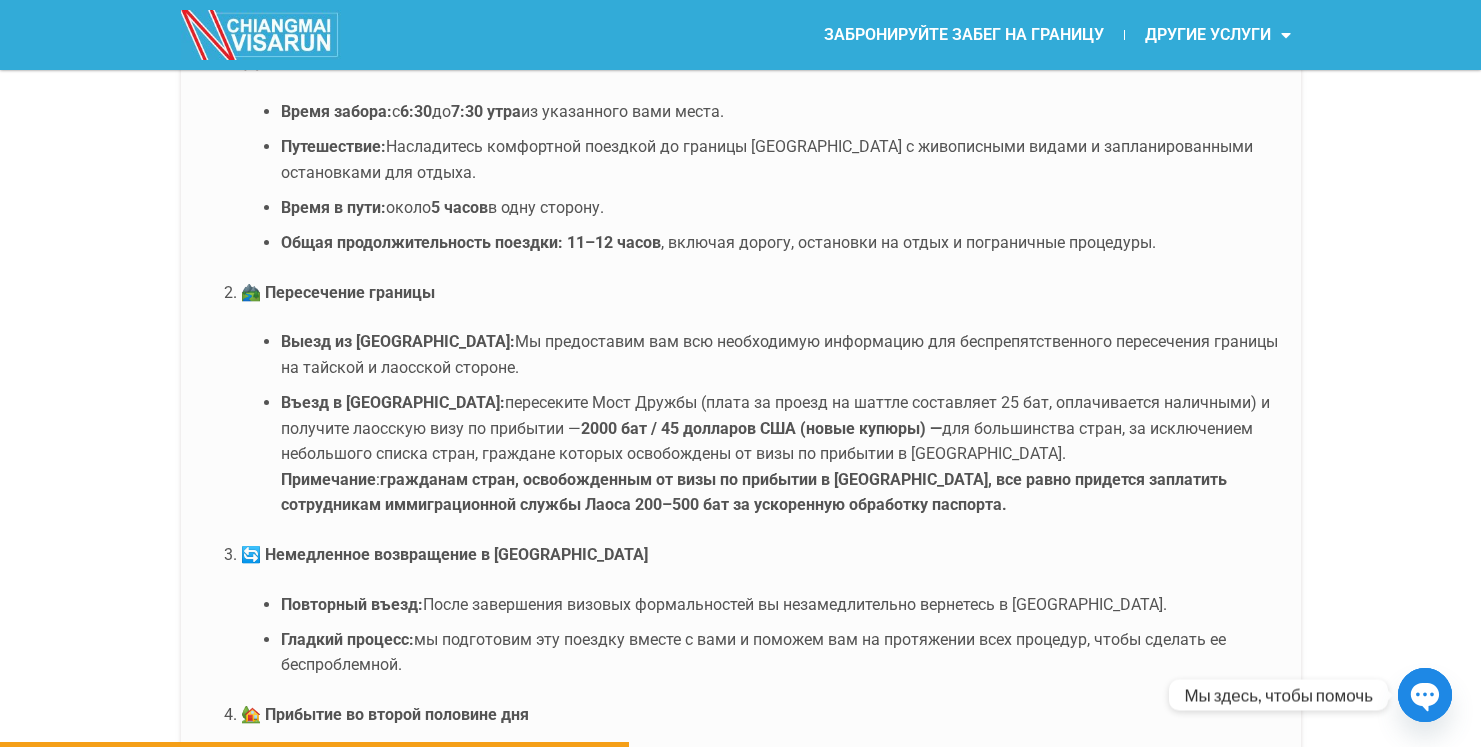 scroll, scrollTop: 4123, scrollLeft: 0, axis: vertical 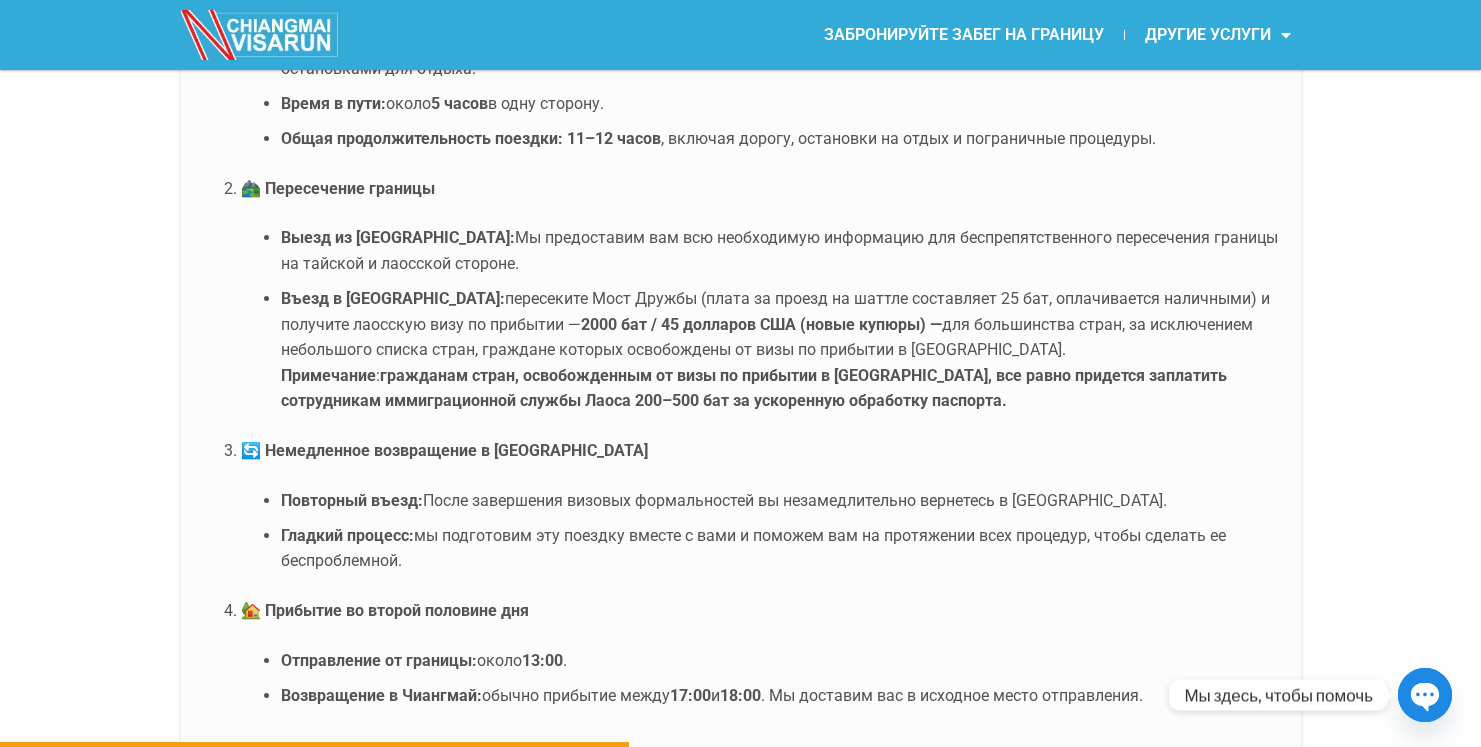 click on "После завершения визовых формальностей вы незамедлительно вернетесь в Таиланд." at bounding box center (795, 500) 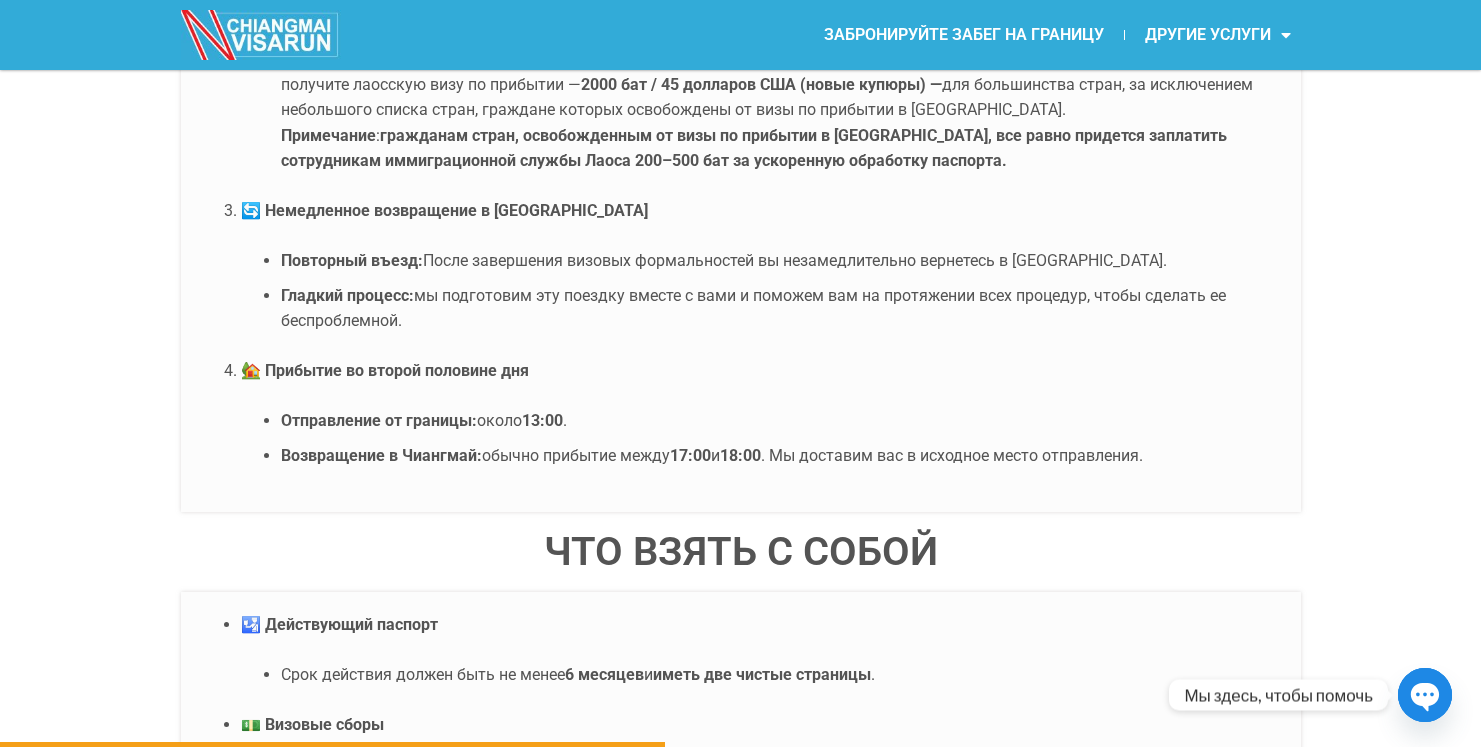 drag, startPoint x: 481, startPoint y: 418, endPoint x: 569, endPoint y: 418, distance: 88 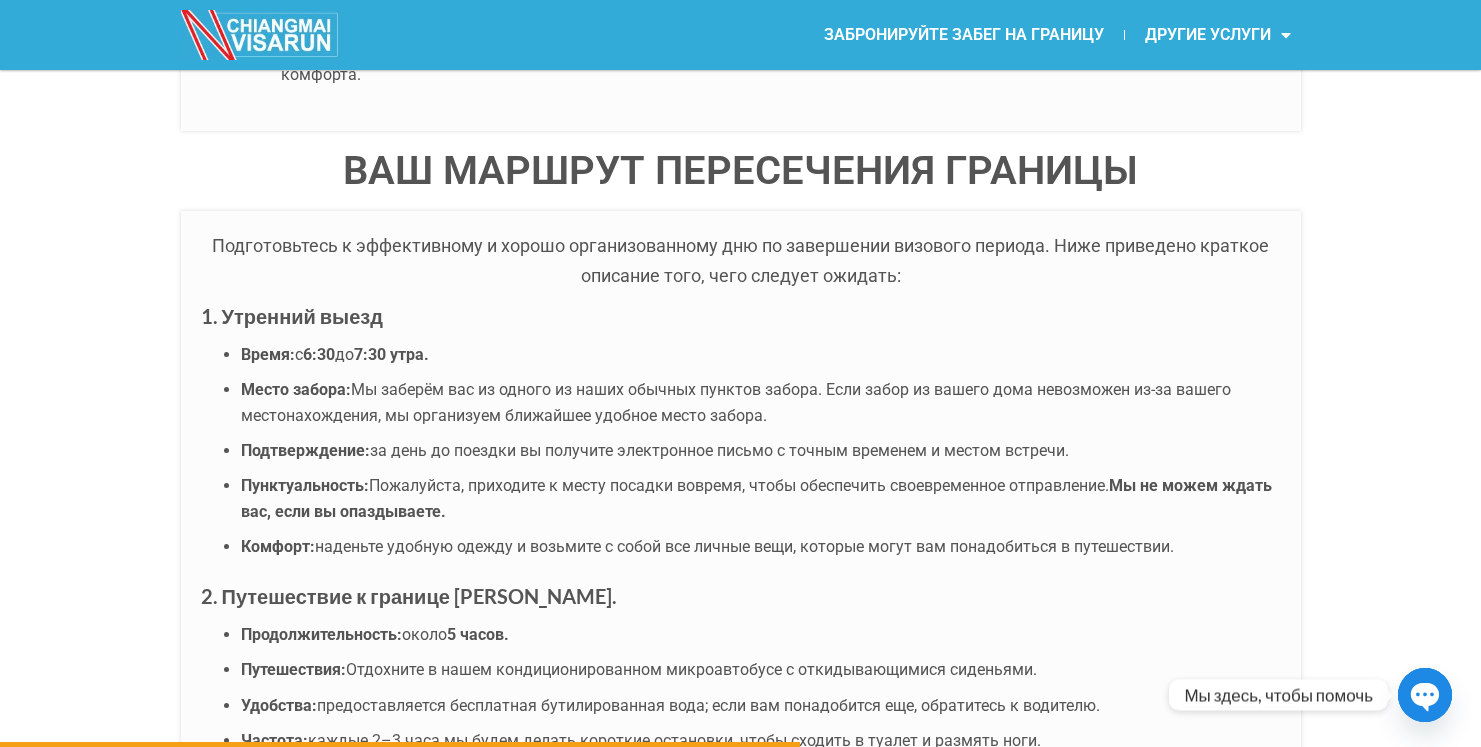 scroll, scrollTop: 4920, scrollLeft: 0, axis: vertical 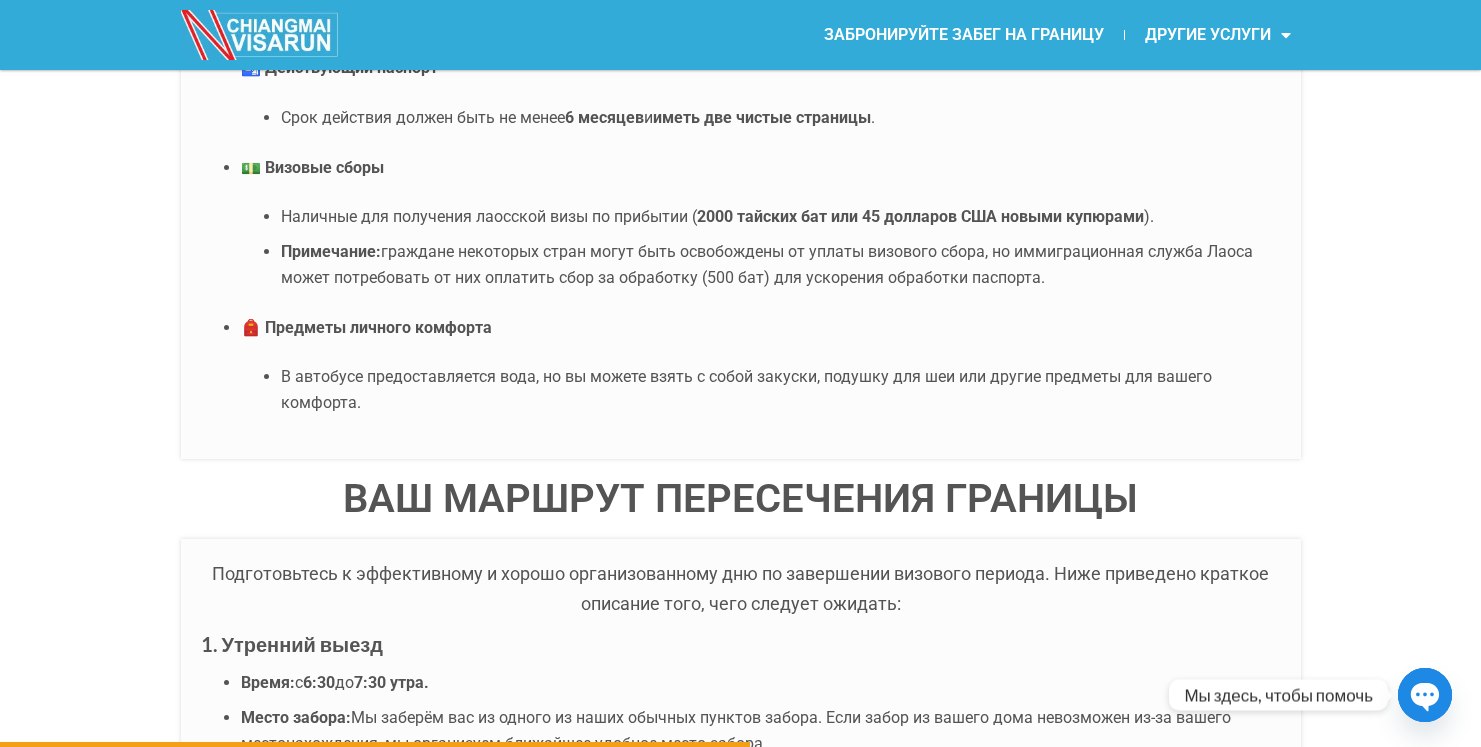 click on "ЗАБРОНИРУЙТЕ ЗАБЕГ НА ГРАНИЦУ" 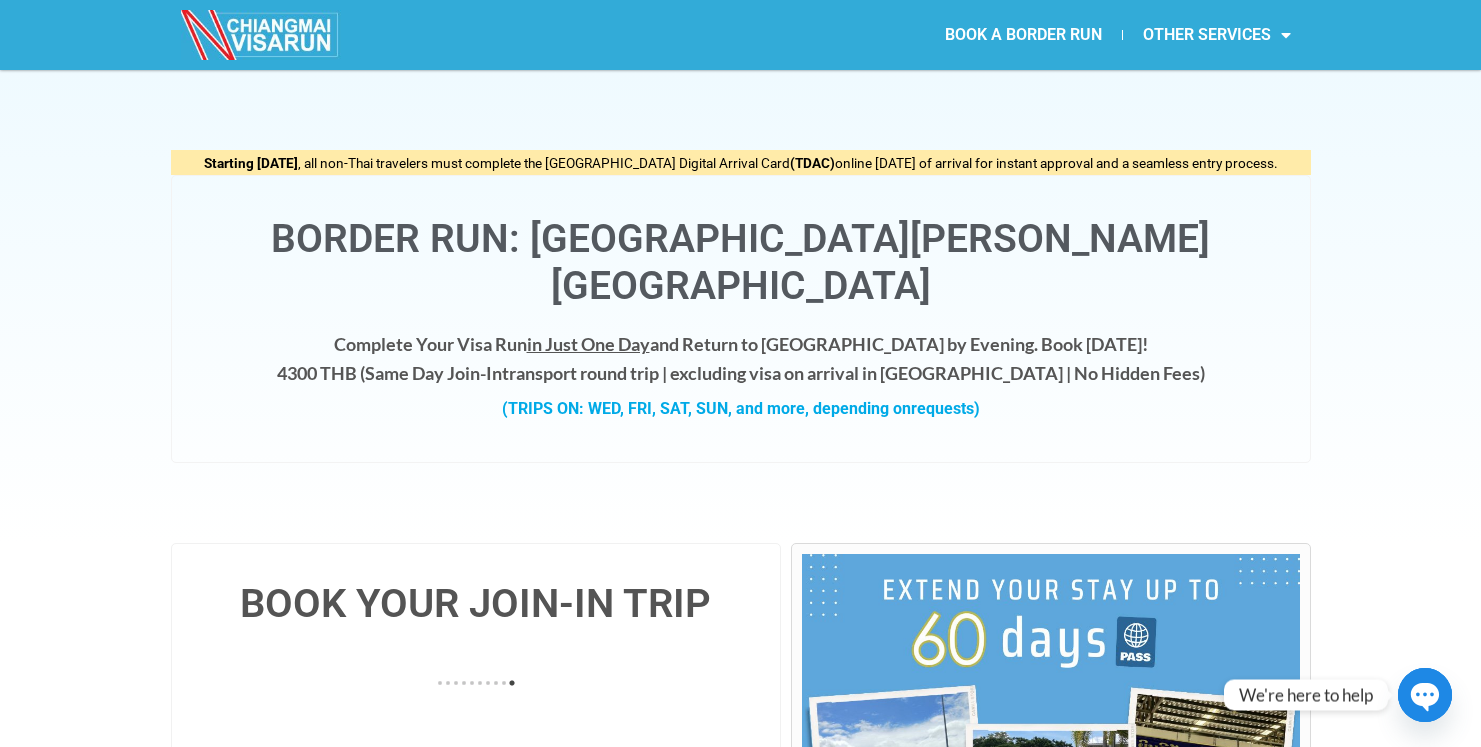 scroll, scrollTop: 0, scrollLeft: 0, axis: both 